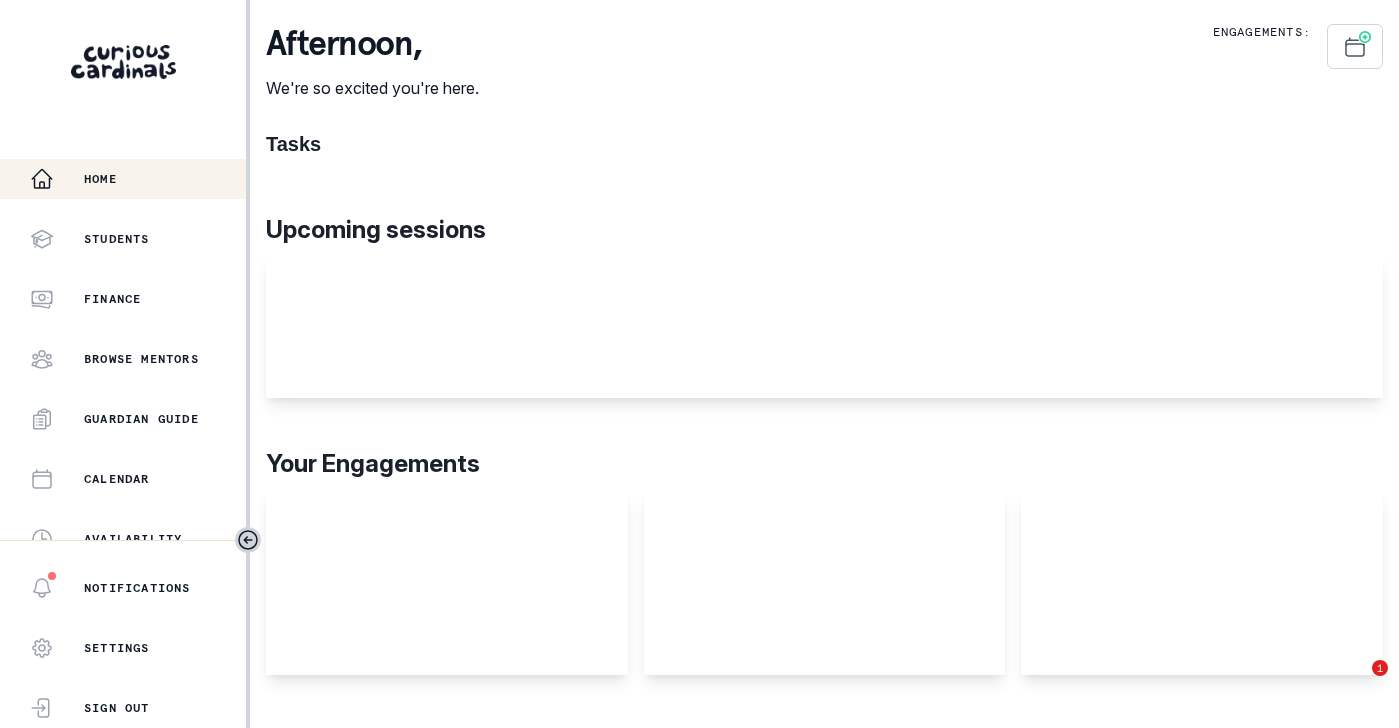scroll, scrollTop: 0, scrollLeft: 0, axis: both 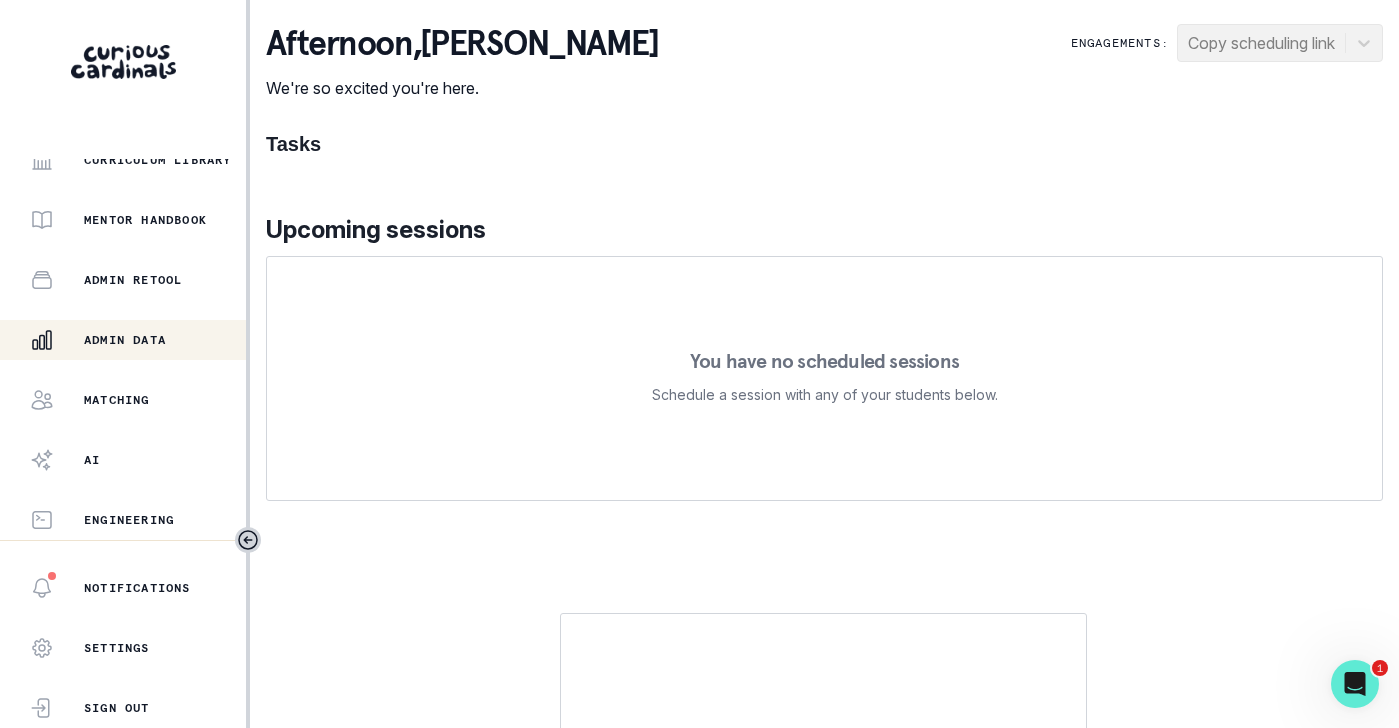 click on "Admin Data" at bounding box center [123, 340] 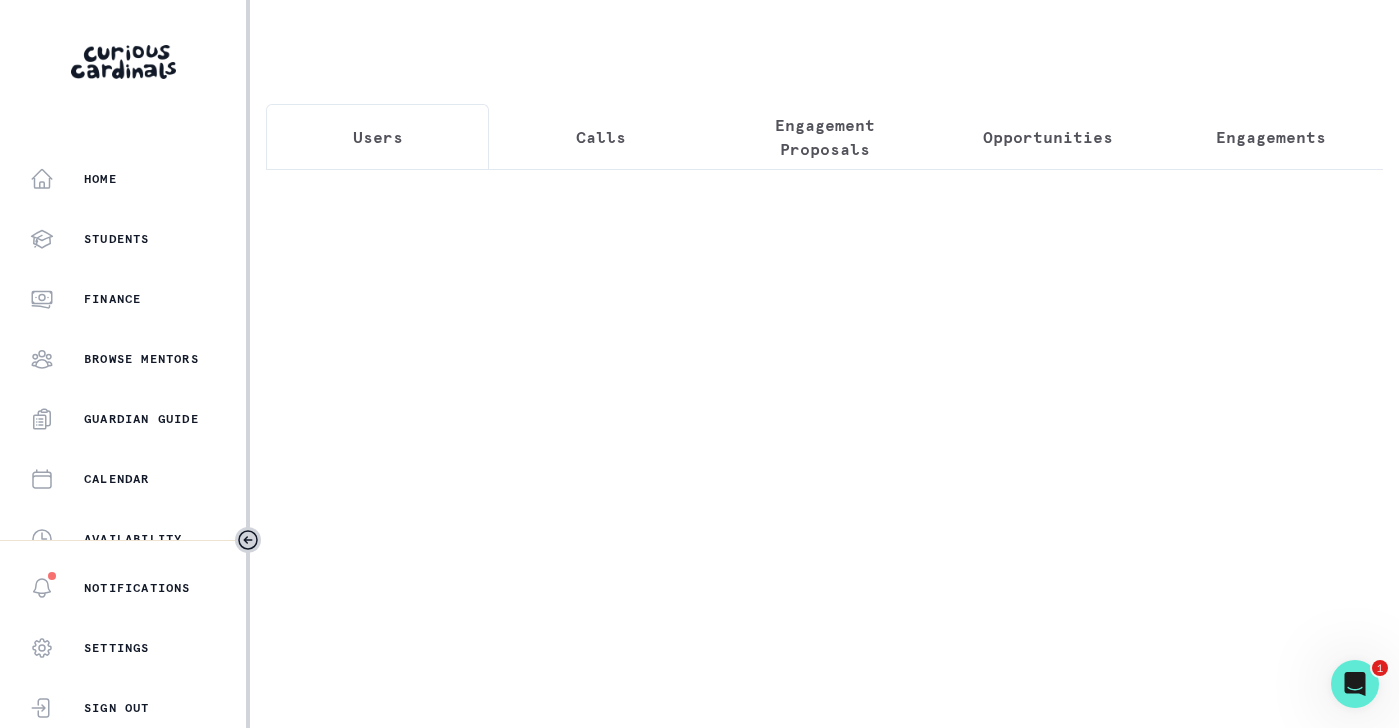 click on "Engagement Proposals" at bounding box center [824, 137] 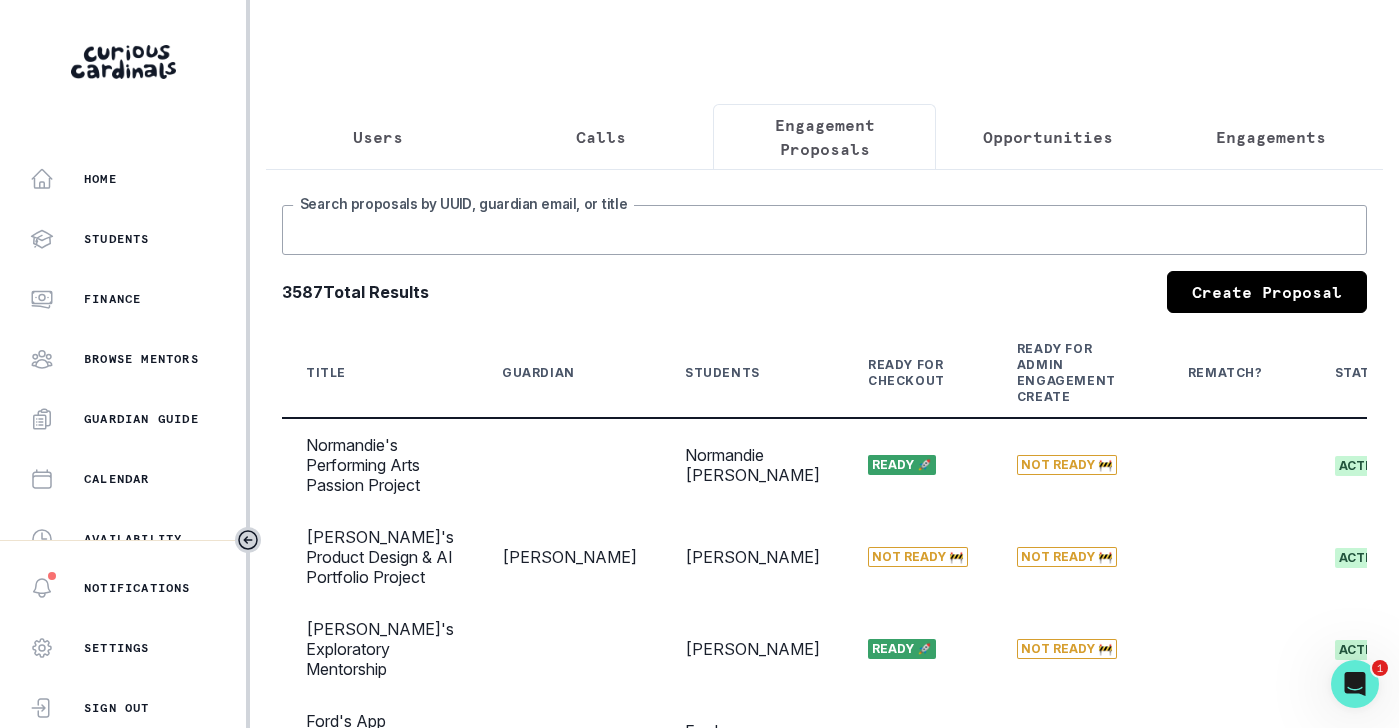 click on "Search proposals by UUID, guardian email, or title" at bounding box center (824, 230) 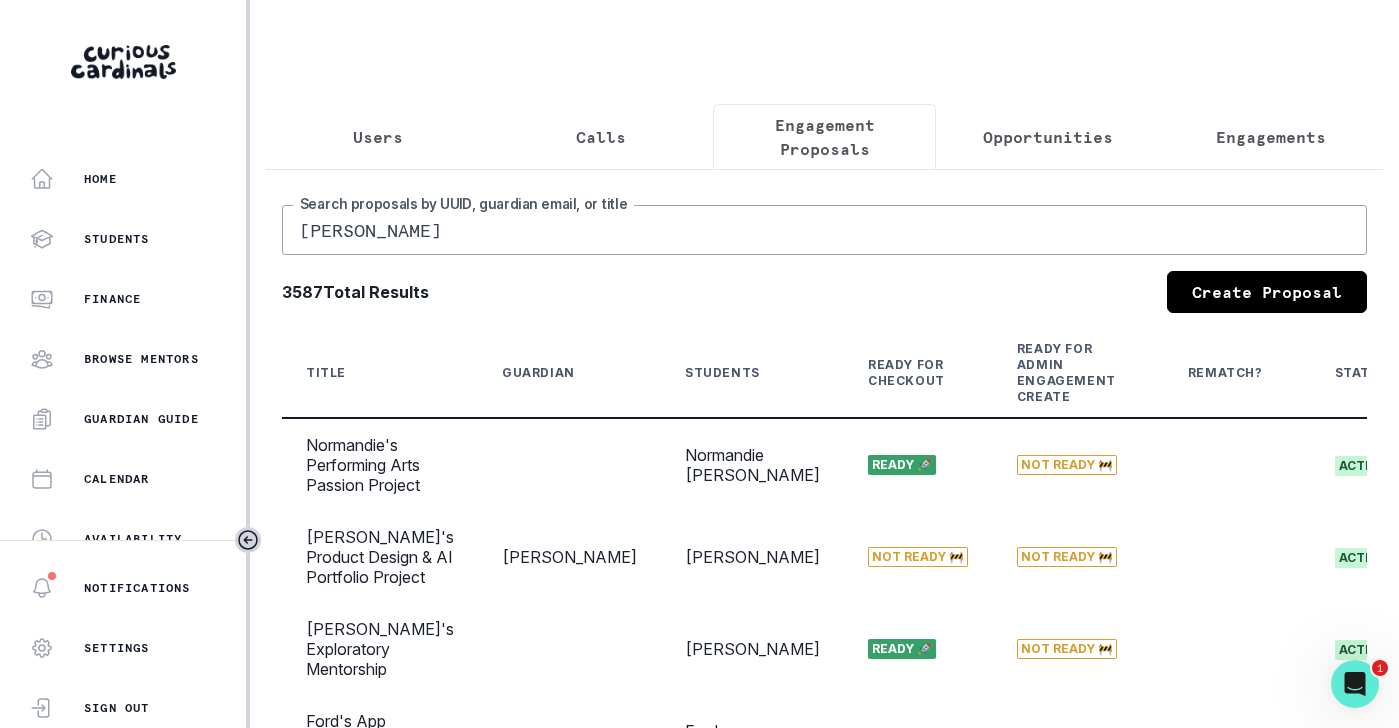 type on "[PERSON_NAME]" 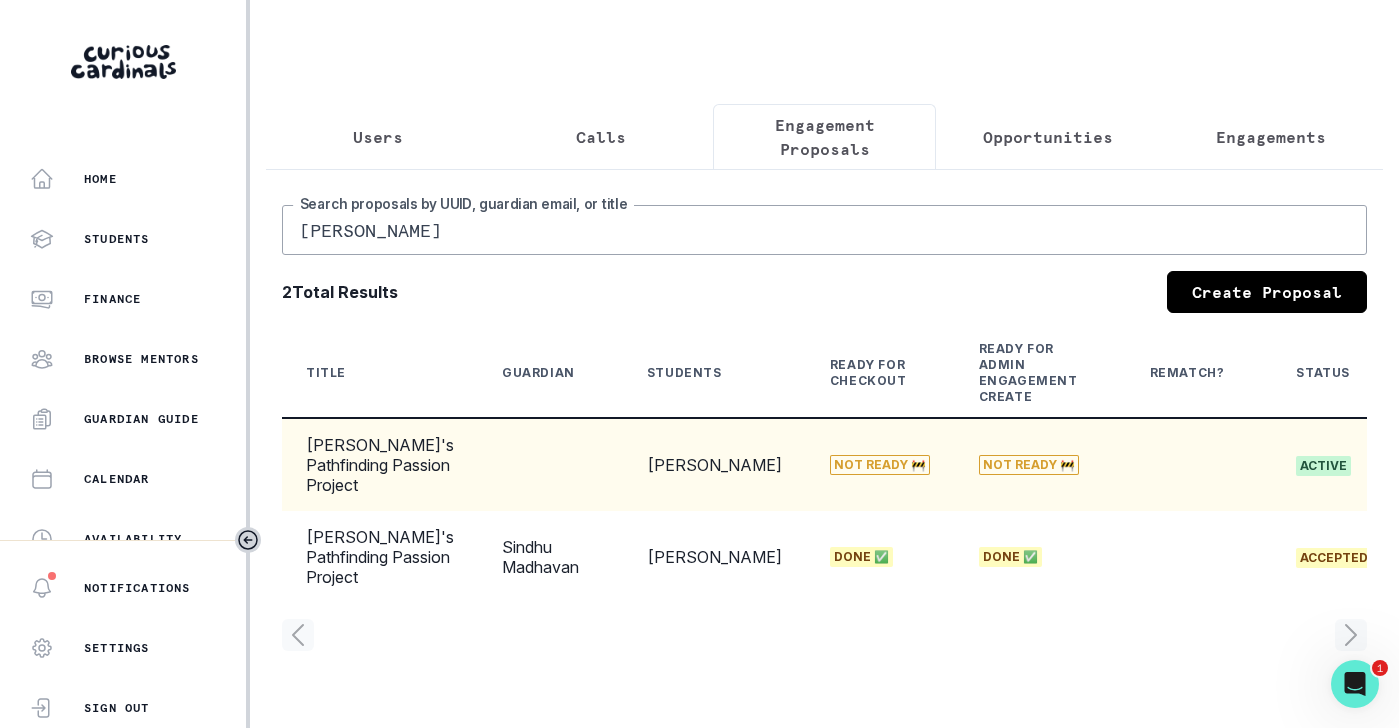 scroll, scrollTop: 0, scrollLeft: 260, axis: horizontal 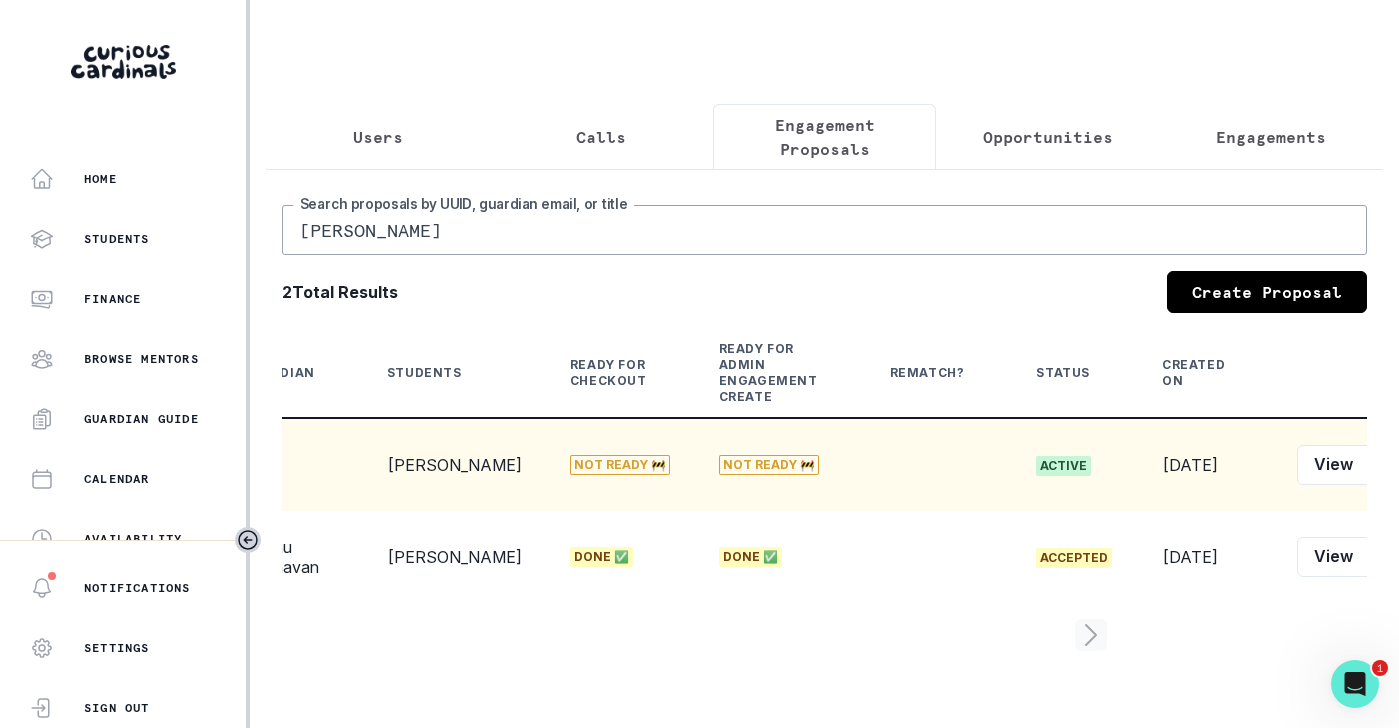 click on "Edit" at bounding box center (1400, 465) 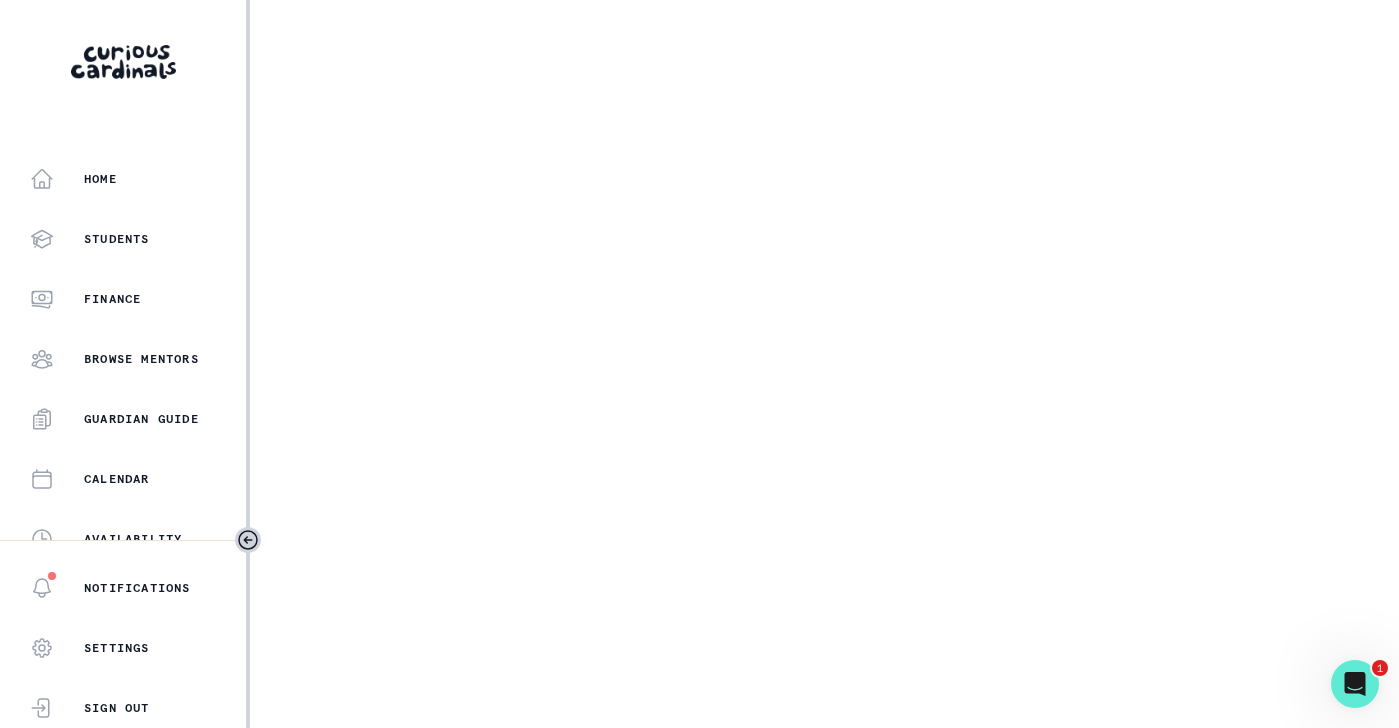 select on "e033fb60-c44d-4508-bd33-ec0706a1598e" 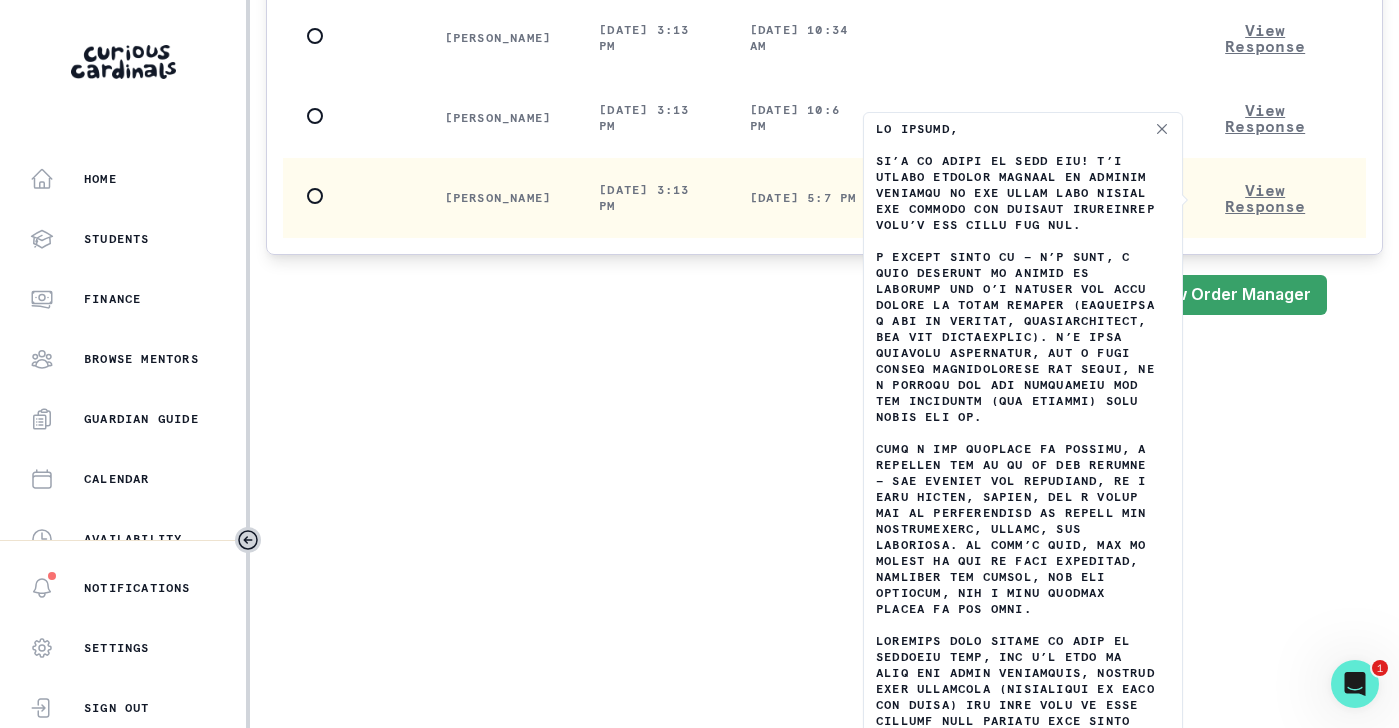 scroll, scrollTop: 3209, scrollLeft: 0, axis: vertical 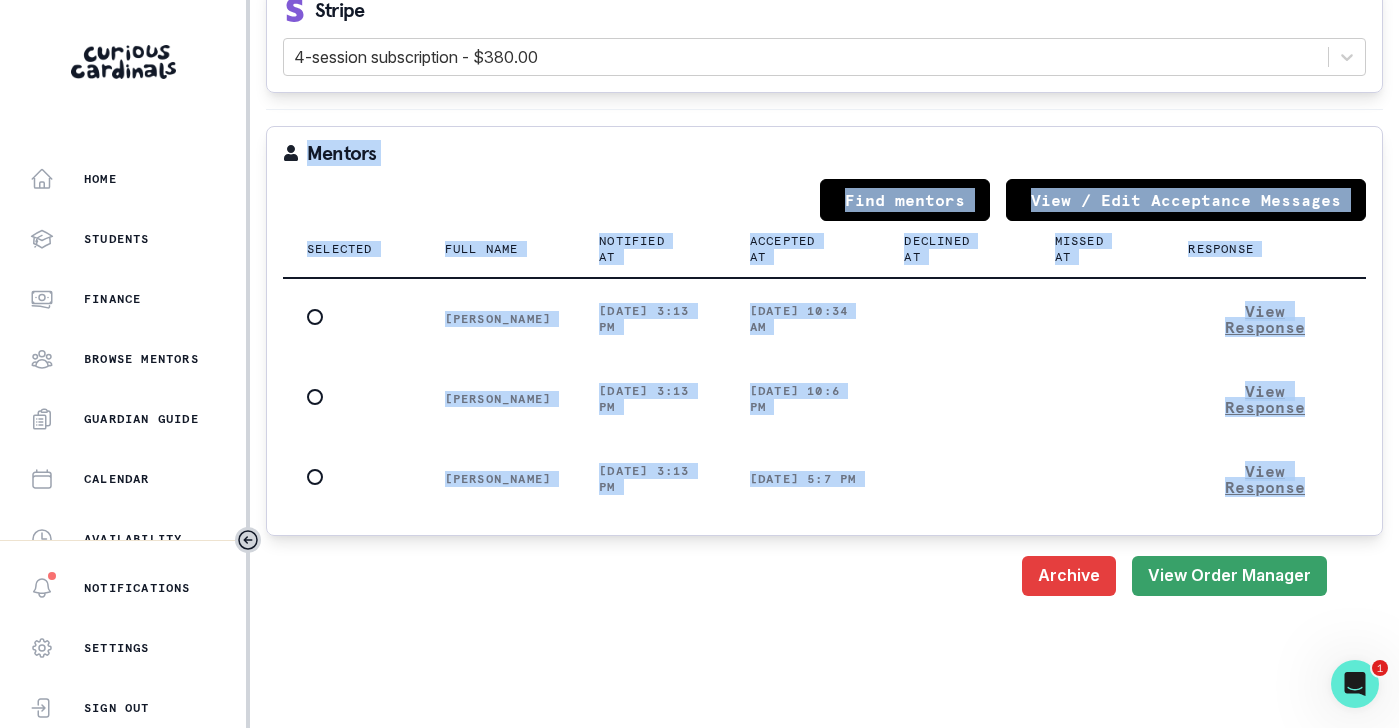 drag, startPoint x: 1033, startPoint y: 693, endPoint x: 853, endPoint y: 34, distance: 683.14056 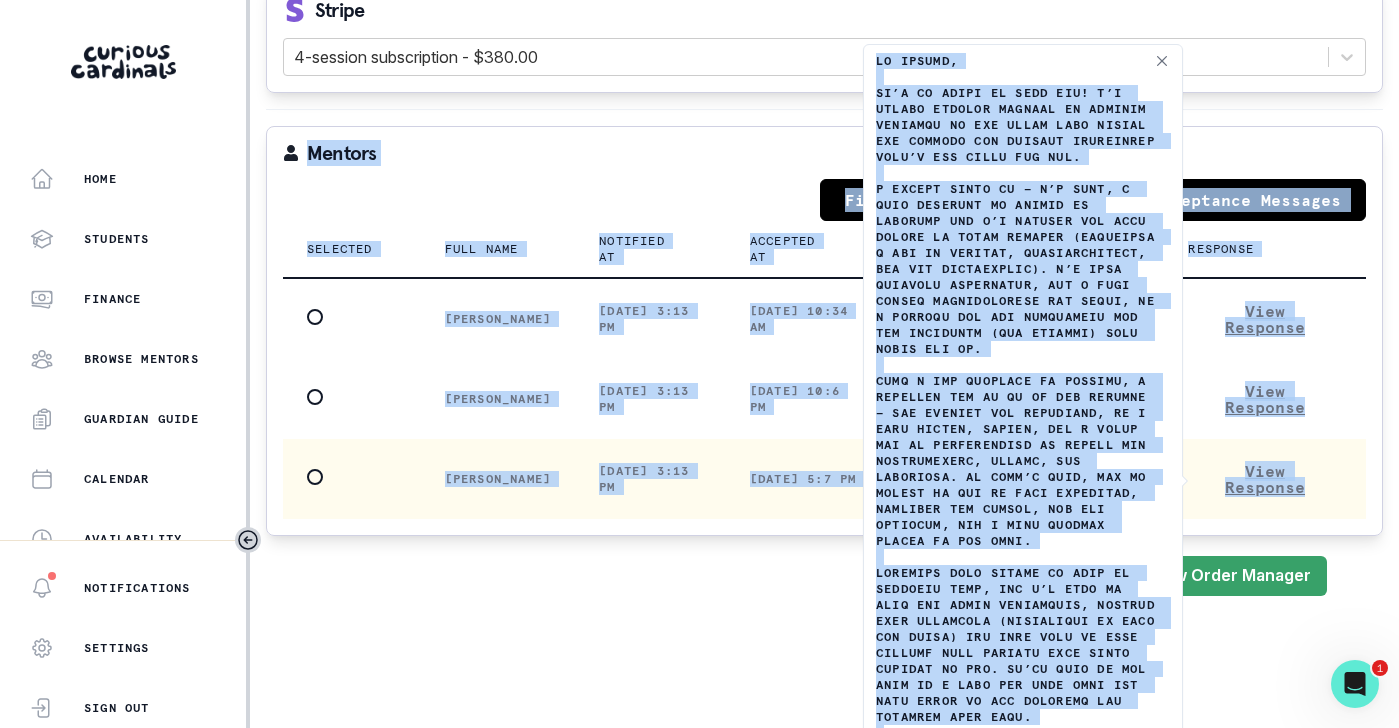 click at bounding box center [1023, 413] 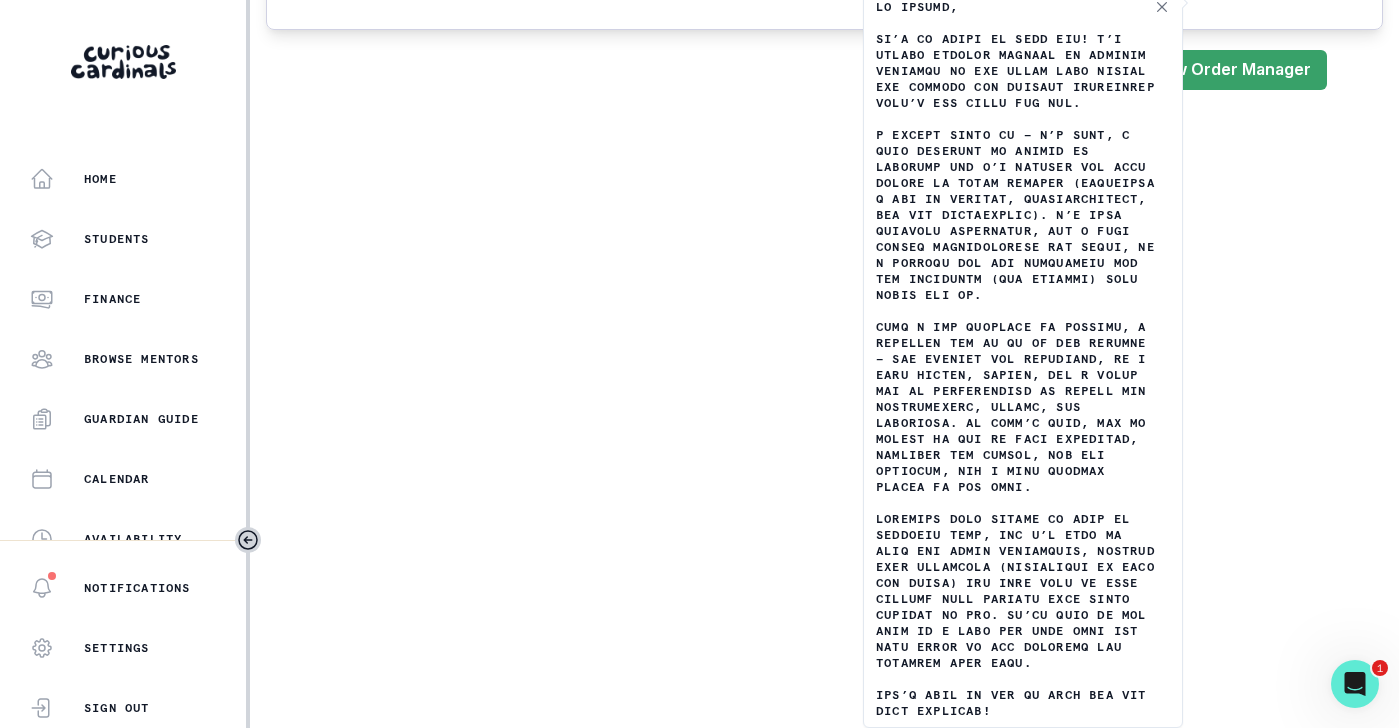 scroll, scrollTop: 3209, scrollLeft: 0, axis: vertical 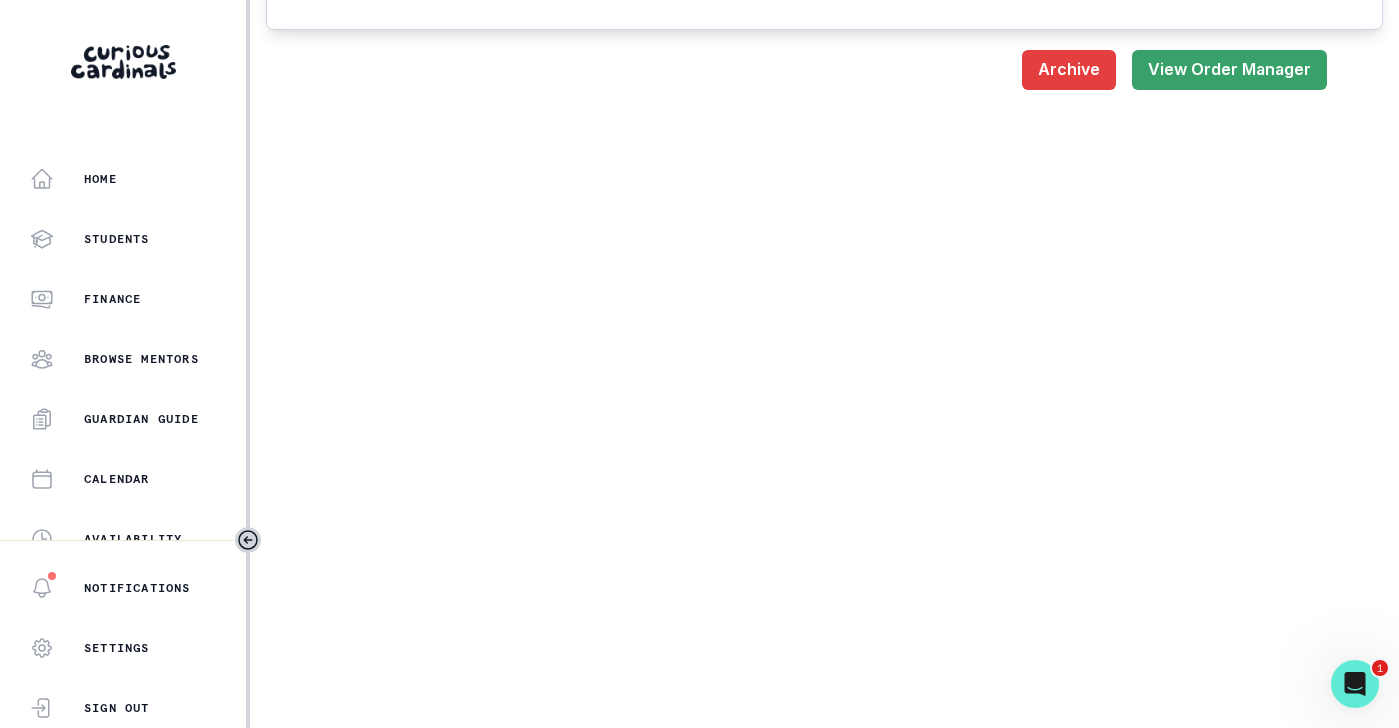 drag, startPoint x: 874, startPoint y: 15, endPoint x: 1024, endPoint y: 610, distance: 613.61633 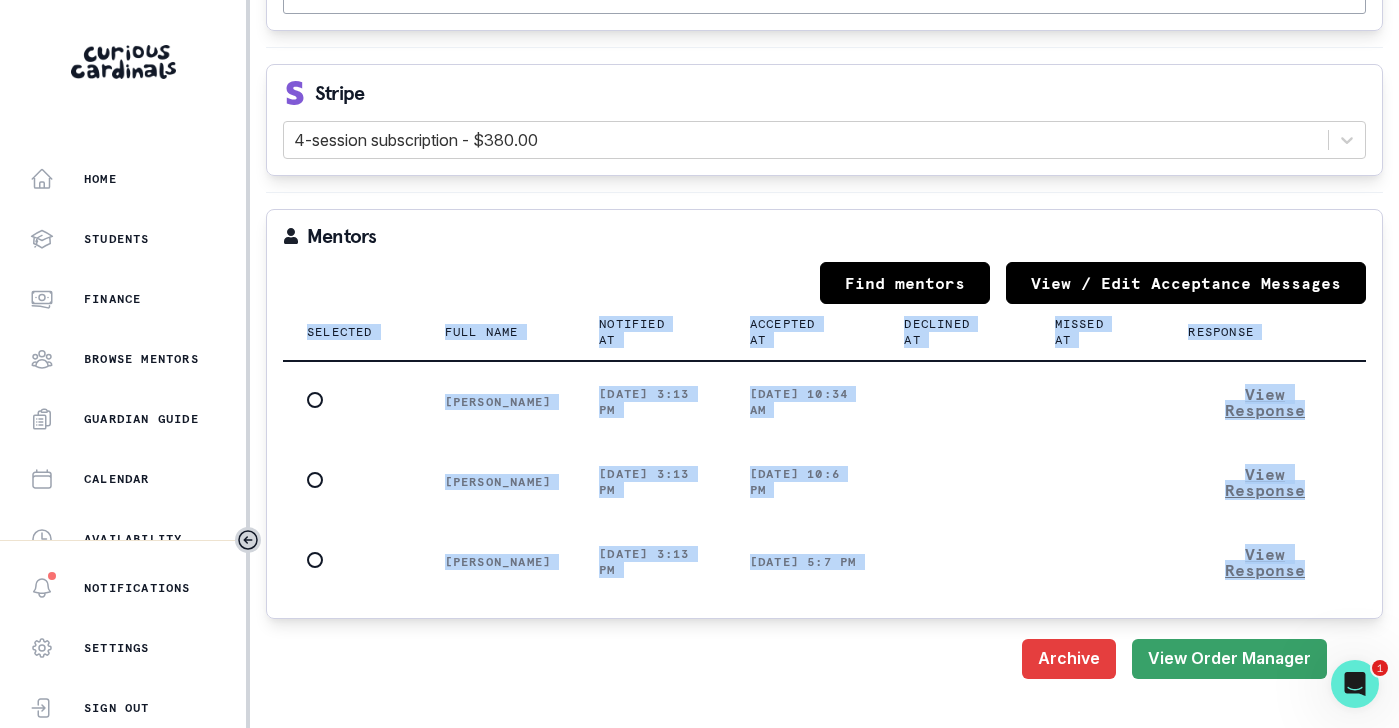 scroll, scrollTop: 2510, scrollLeft: 0, axis: vertical 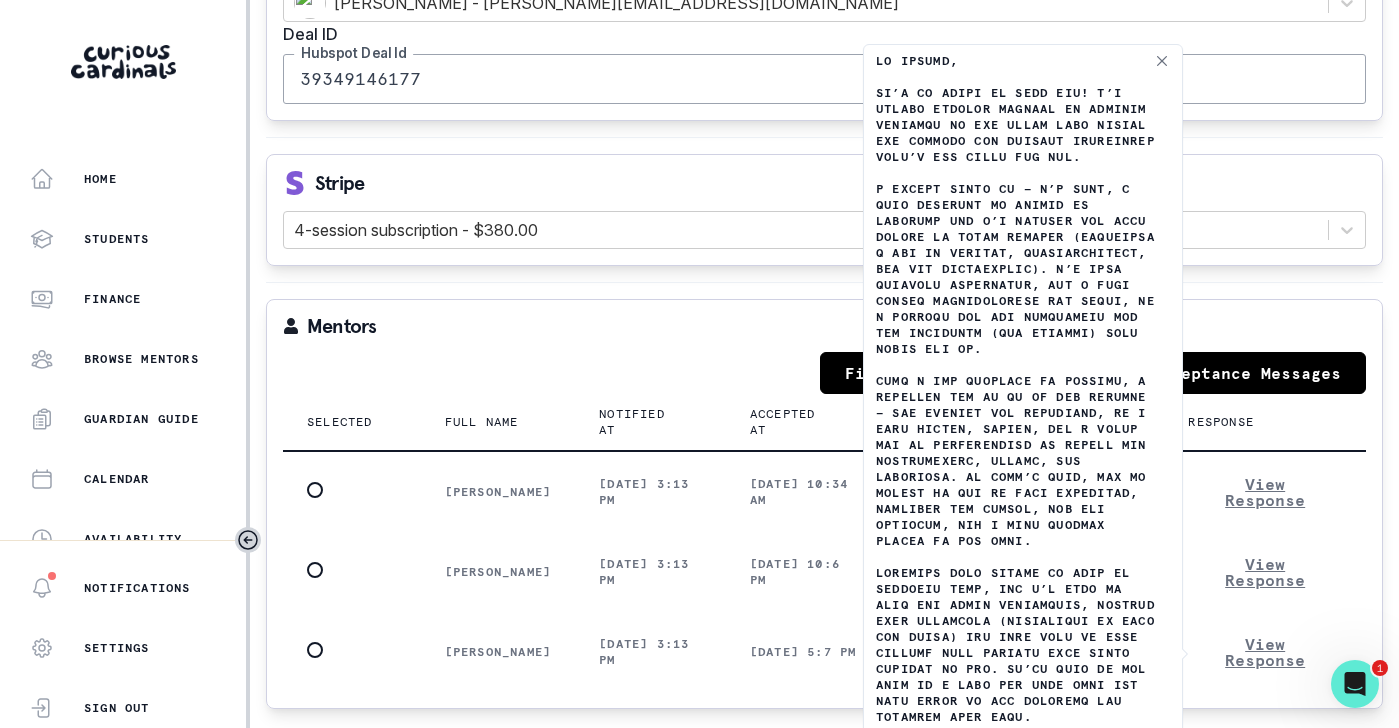 click on "Stripe 4-session subscription - $380.00" at bounding box center (824, 210) 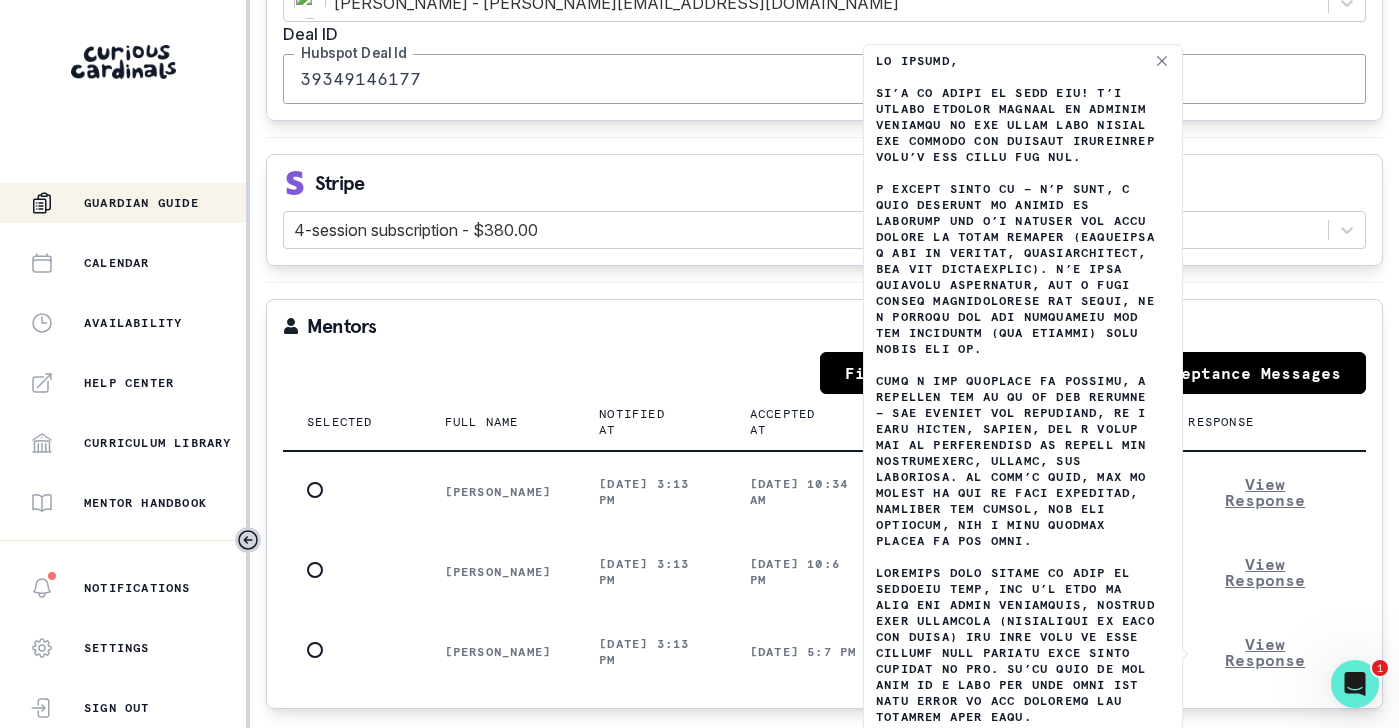 scroll, scrollTop: 499, scrollLeft: 0, axis: vertical 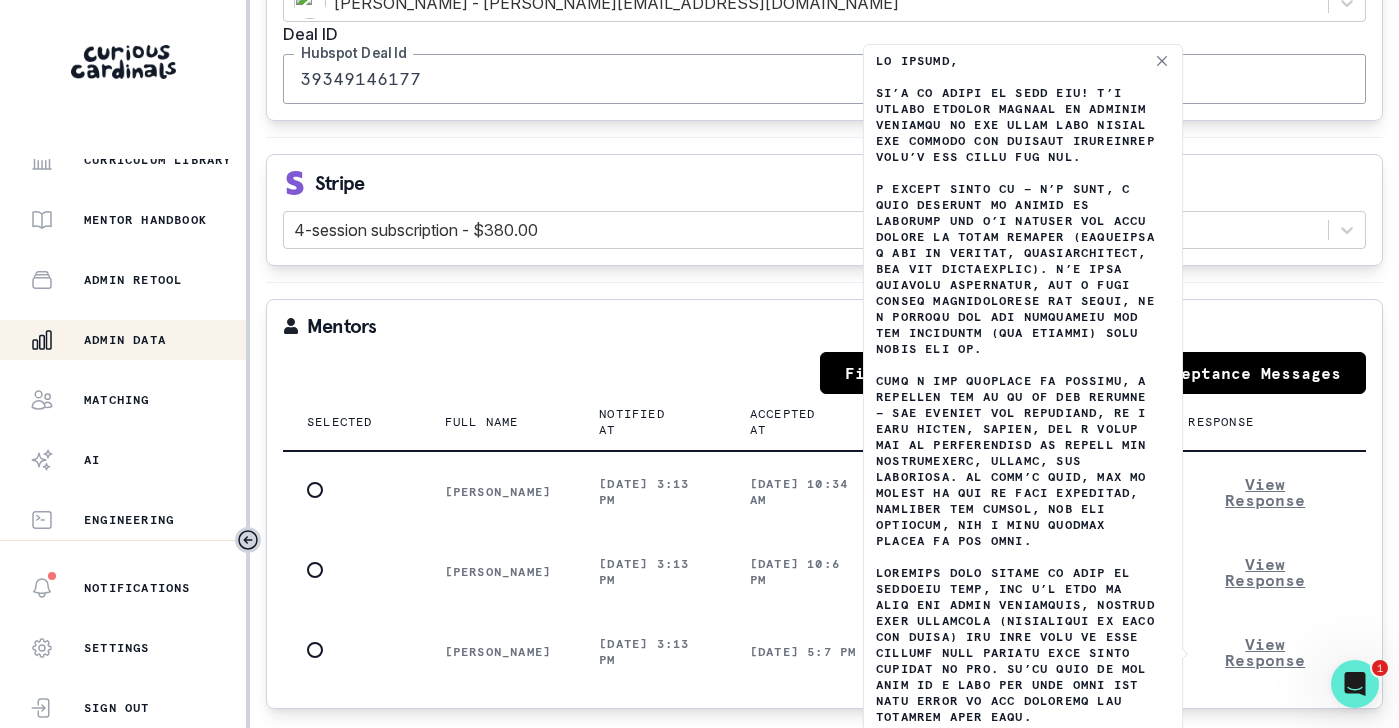 click on "Admin Data" at bounding box center (125, 340) 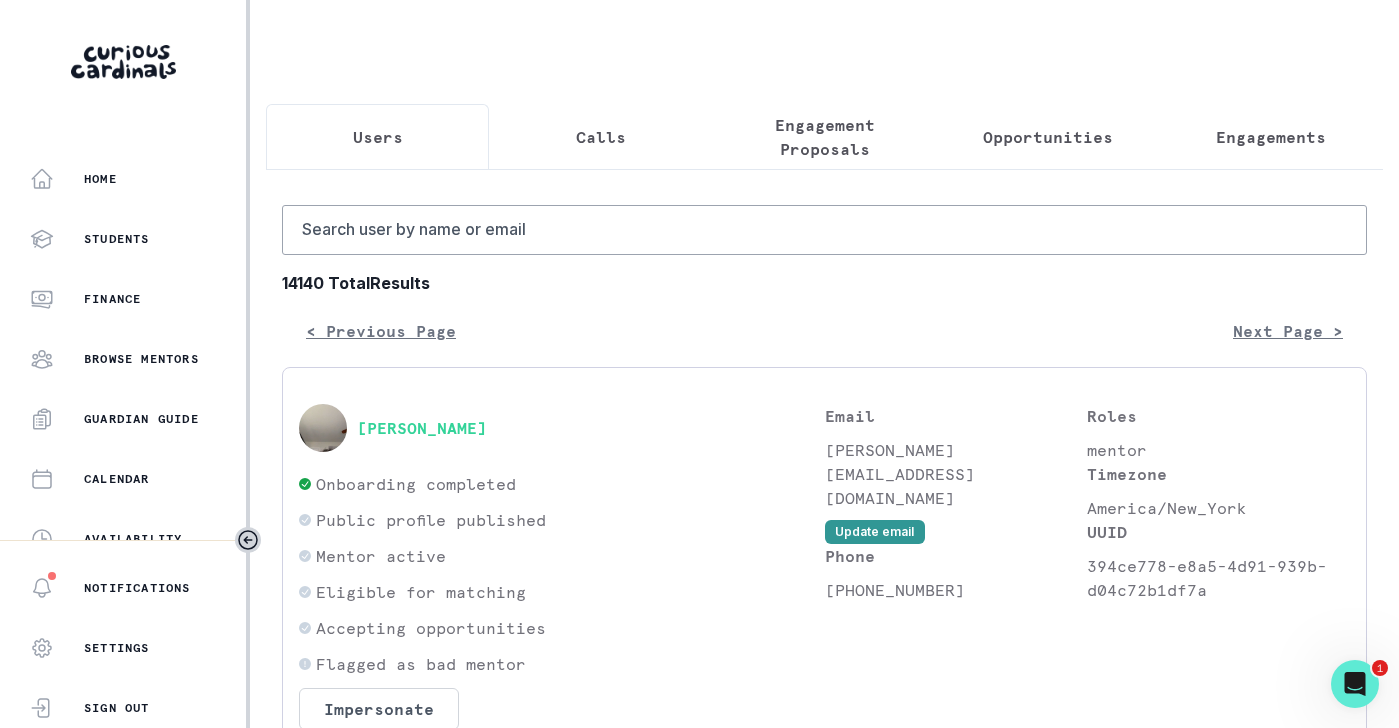 click on "Opportunities" at bounding box center [1047, 137] 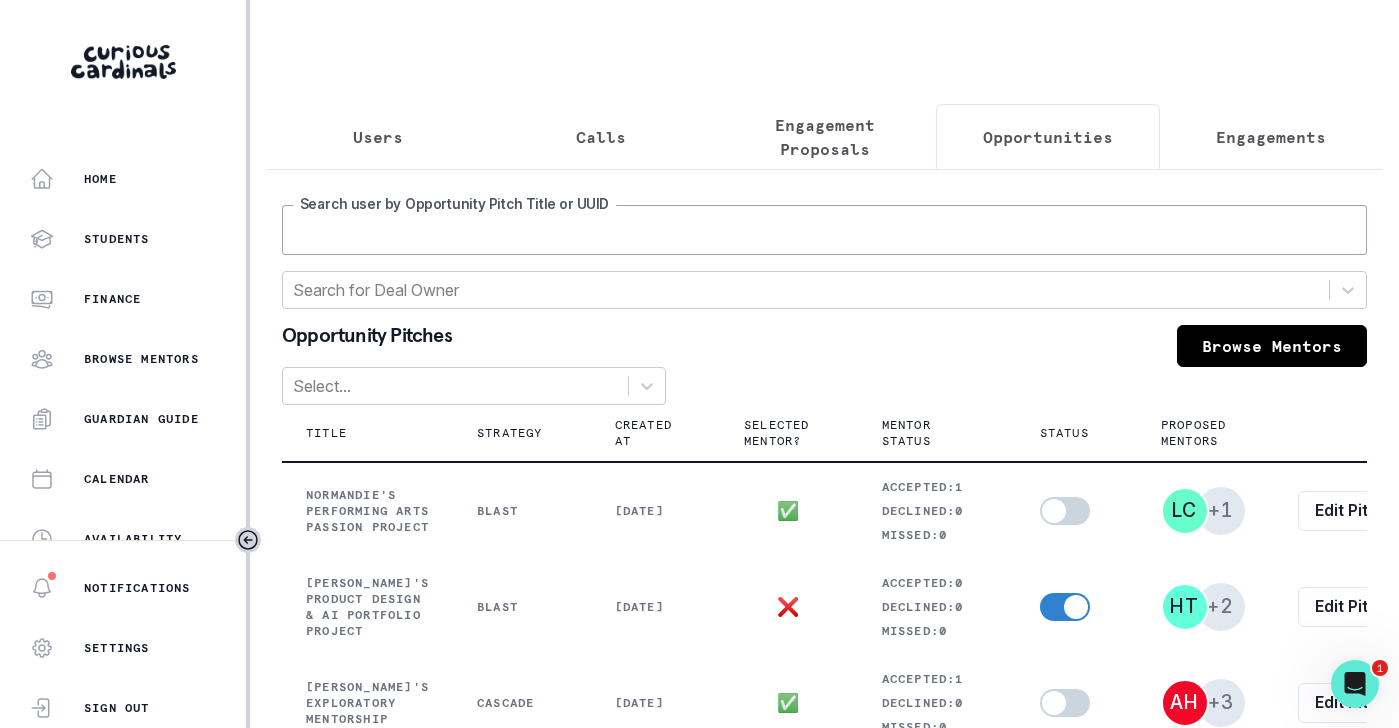 click on "Search user by Opportunity Pitch Title or UUID" at bounding box center [824, 230] 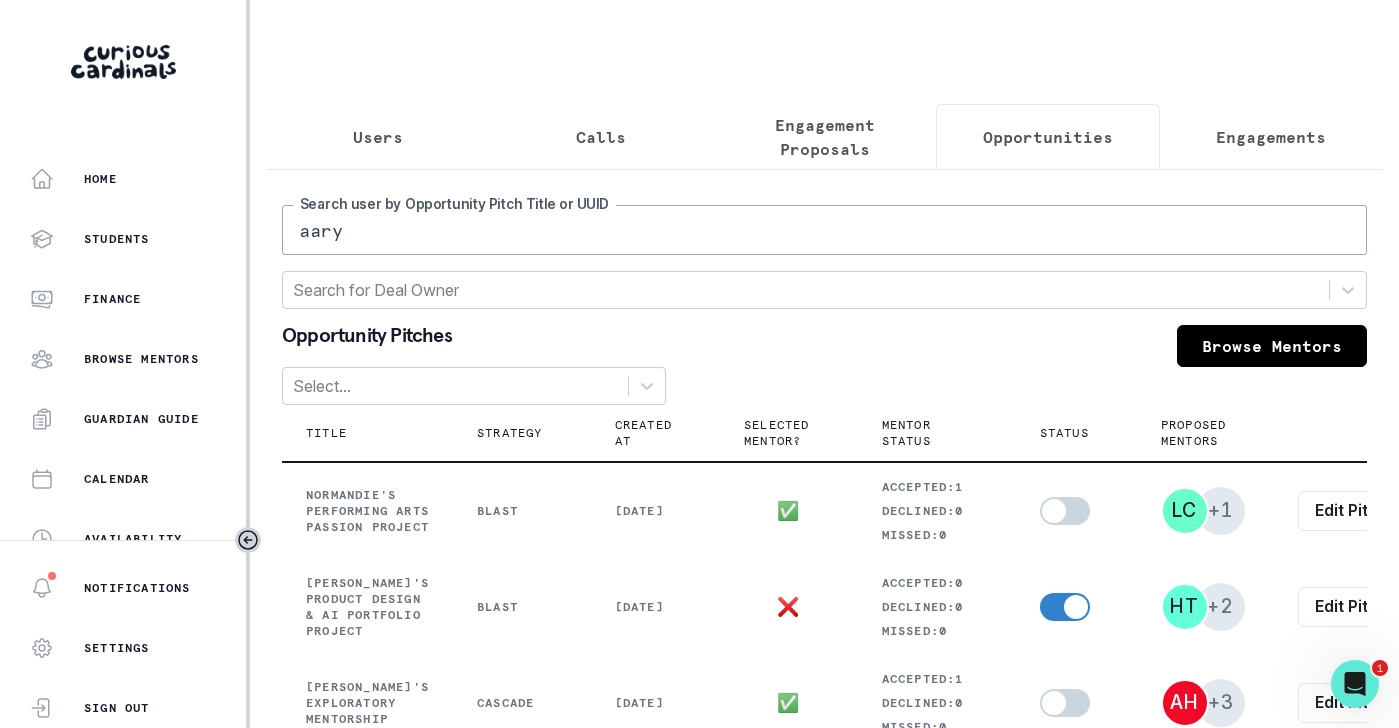 type on "aarya" 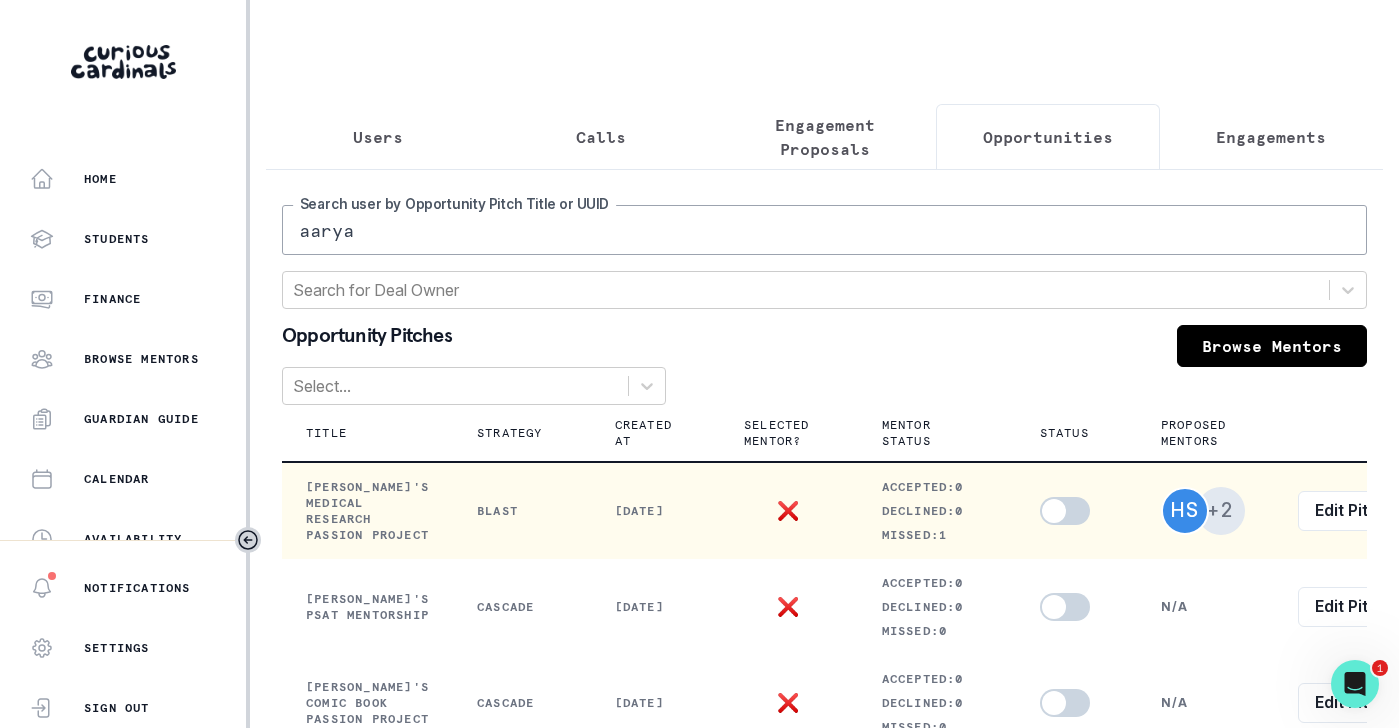 scroll, scrollTop: 0, scrollLeft: 81, axis: horizontal 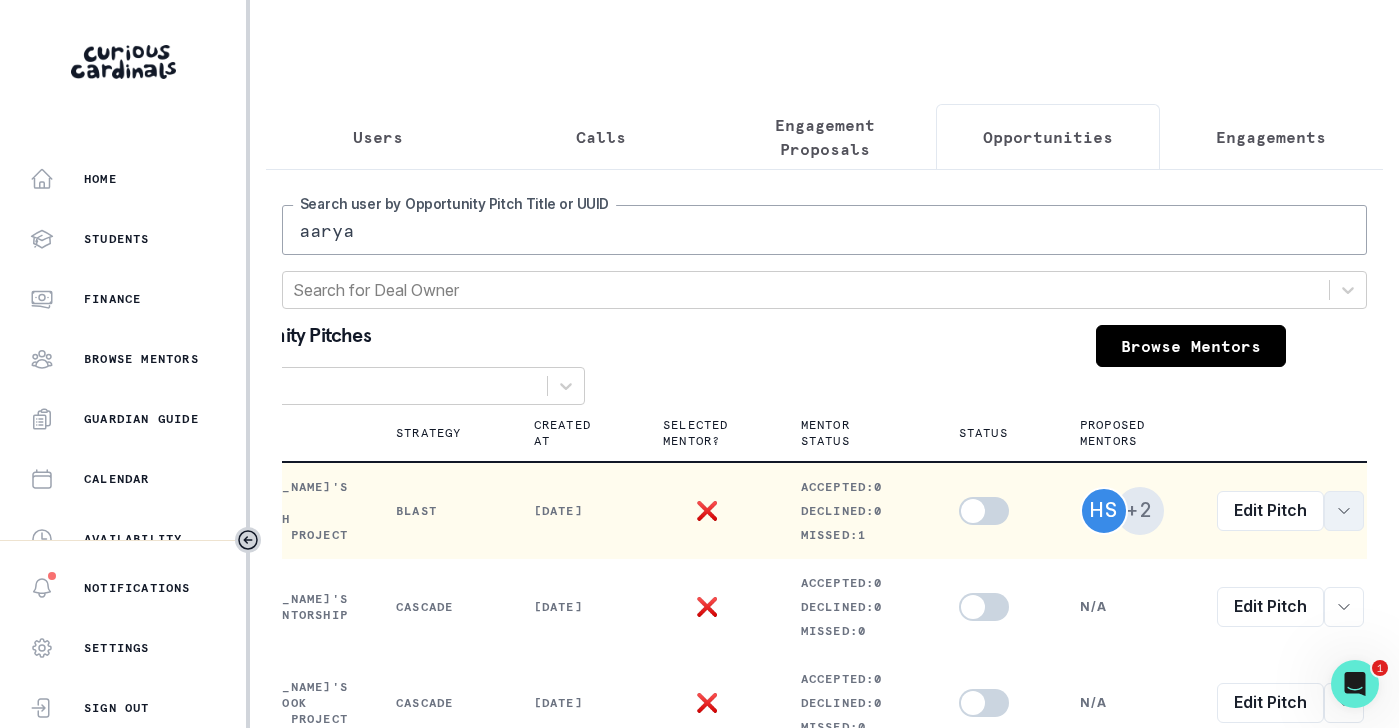 click 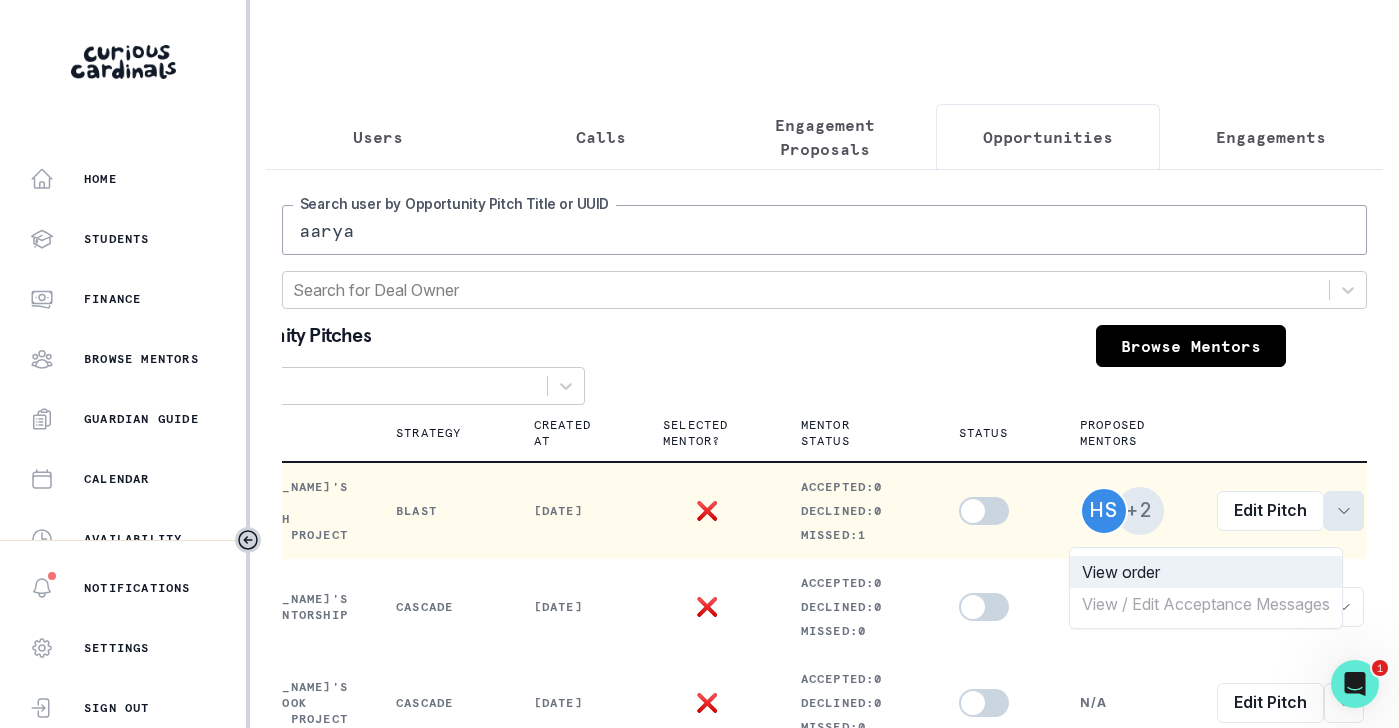 click on "View order" at bounding box center (1206, 572) 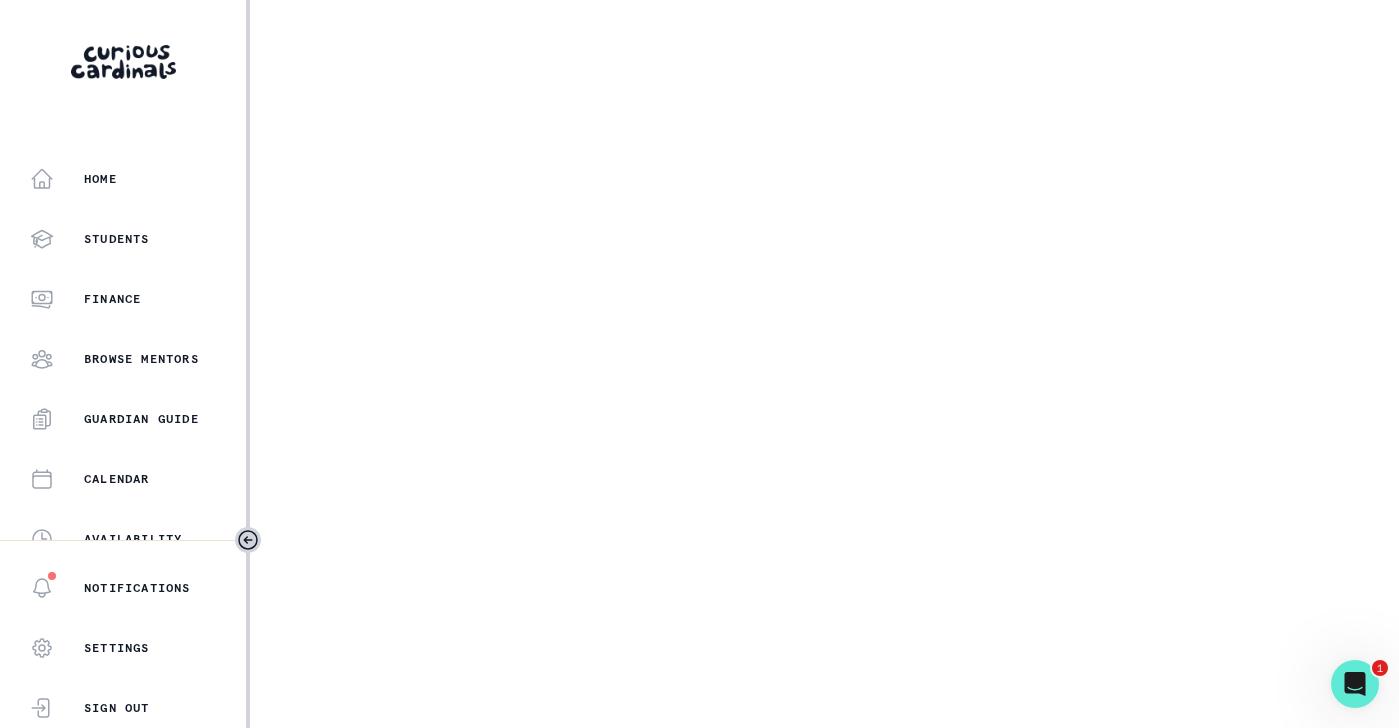 select on "2e0e0867-17d0-41a8-92b9-7b446b3bc83e" 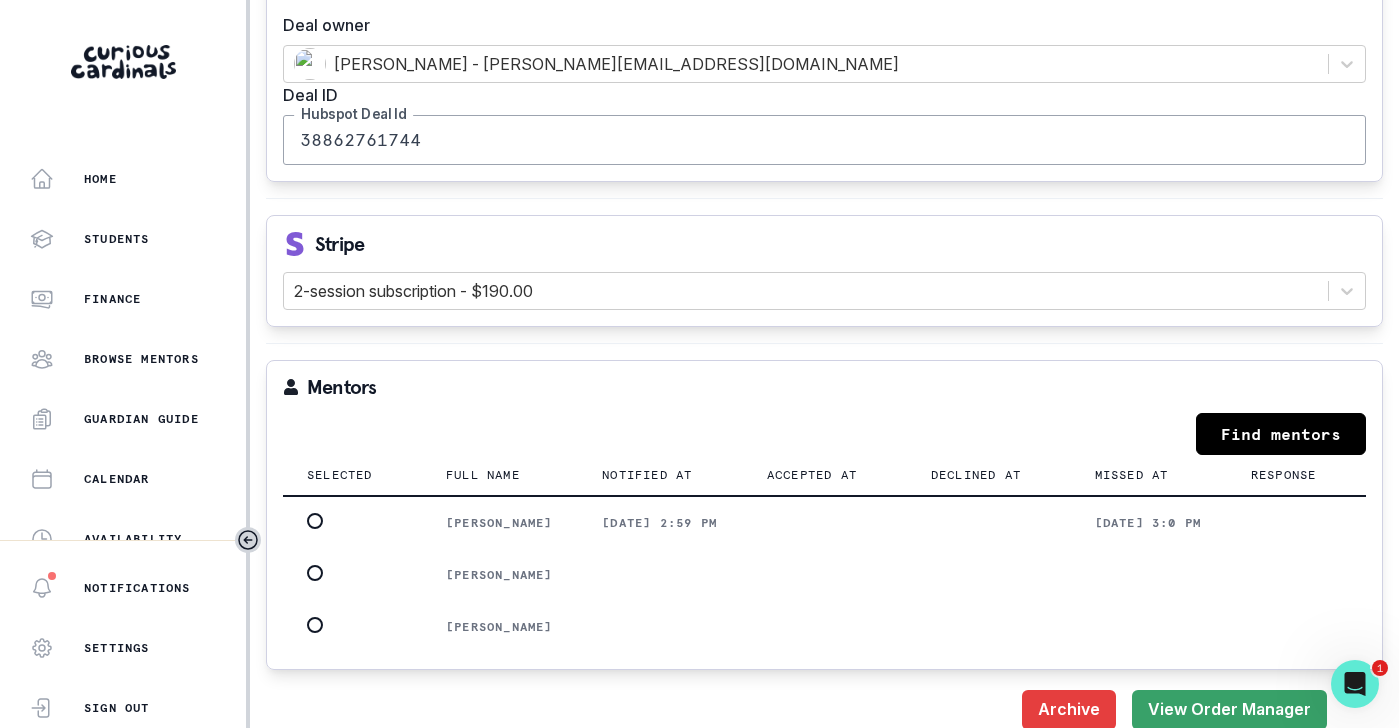 scroll, scrollTop: 2414, scrollLeft: 0, axis: vertical 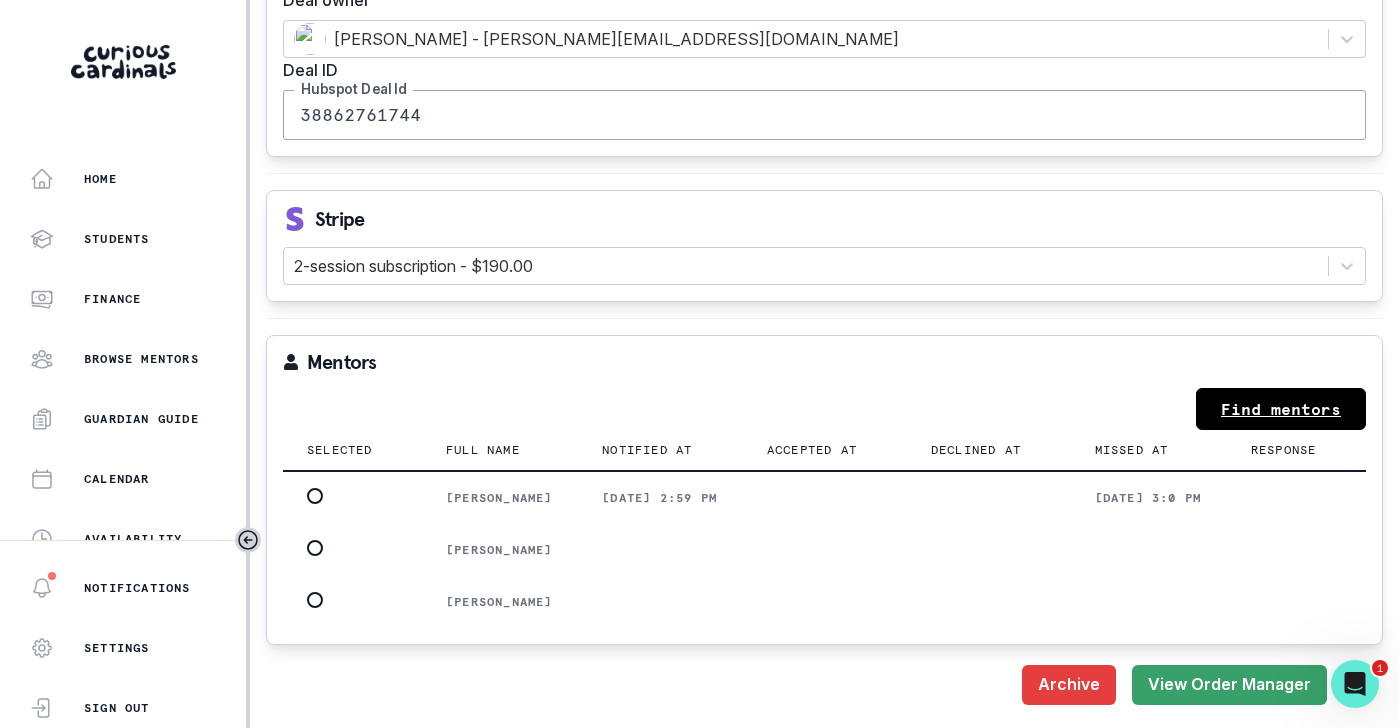 click on "Find mentors" at bounding box center (1281, 409) 